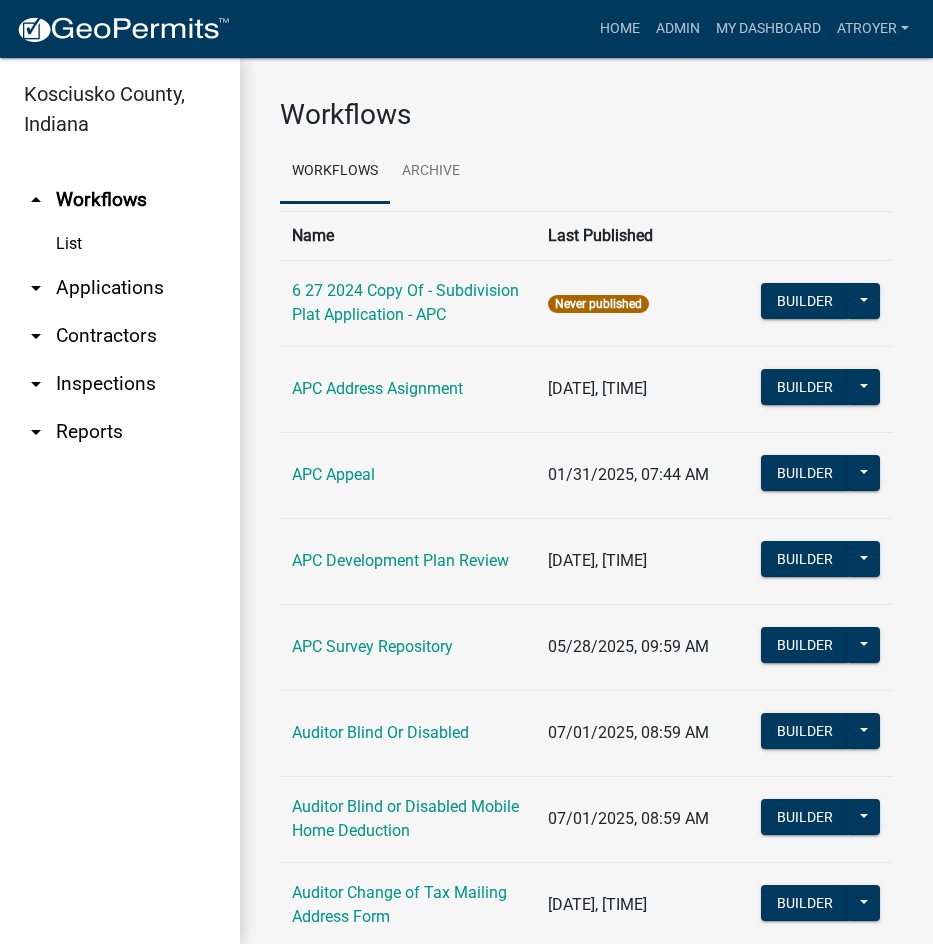 scroll, scrollTop: 0, scrollLeft: 0, axis: both 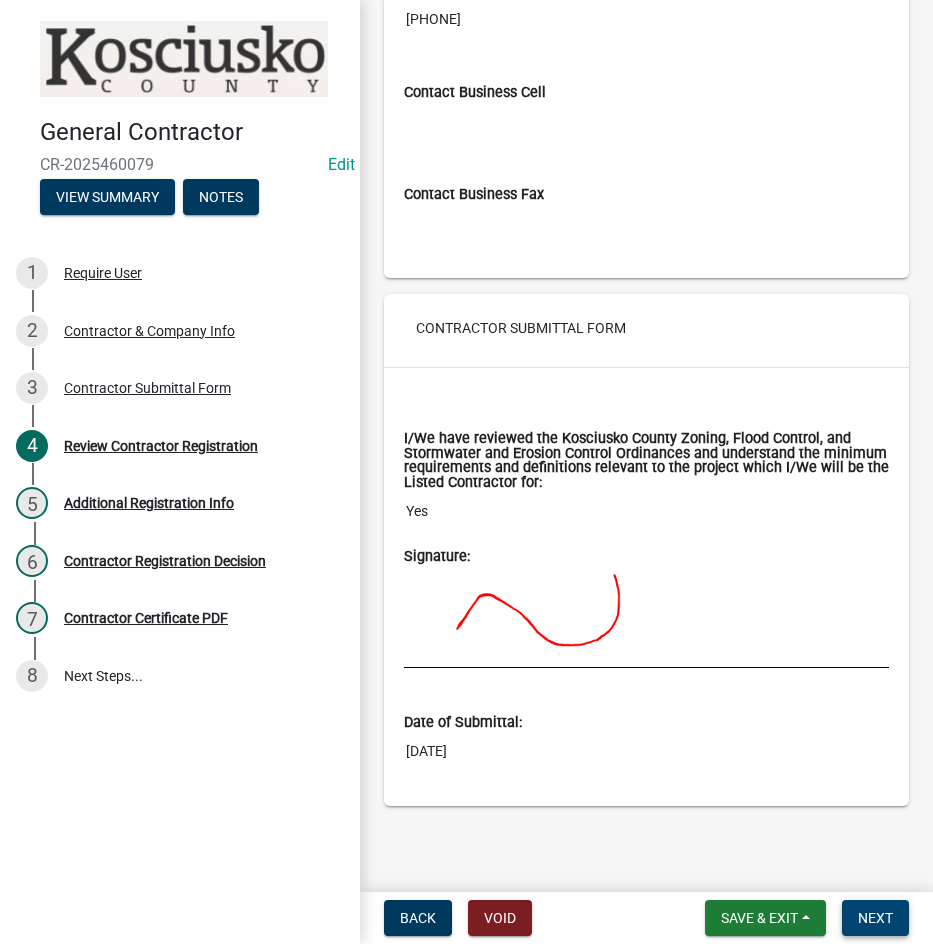 click on "Next" at bounding box center (875, 918) 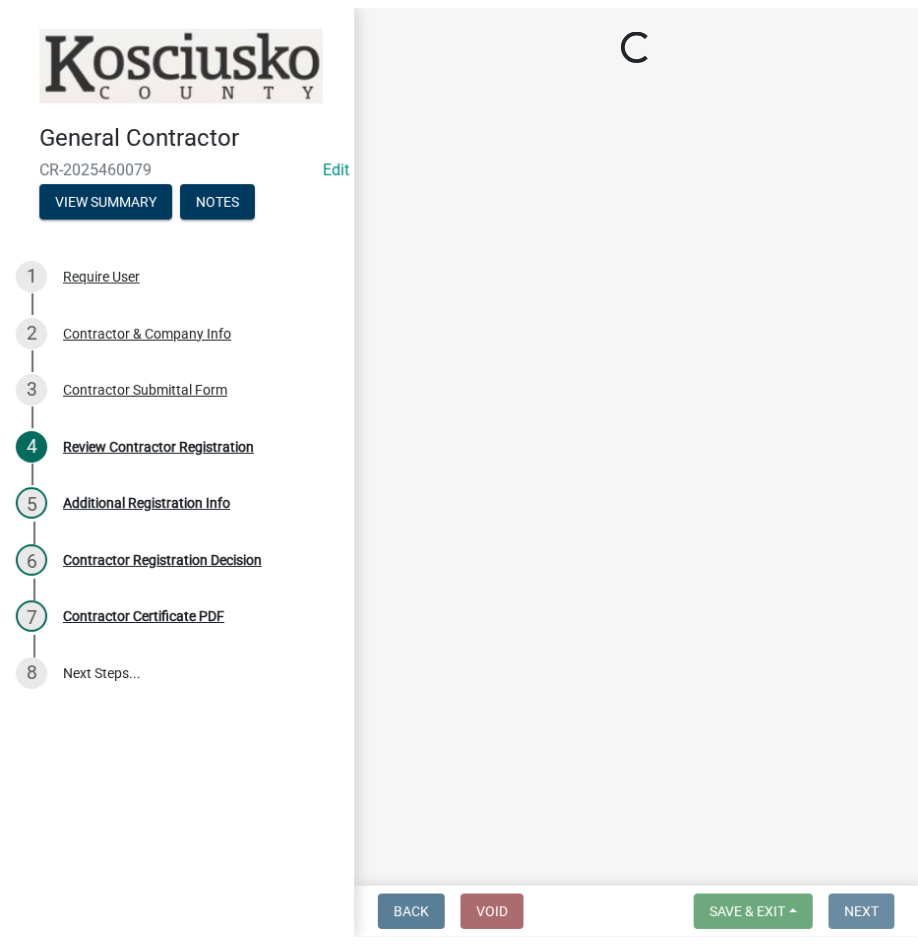 scroll, scrollTop: 0, scrollLeft: 0, axis: both 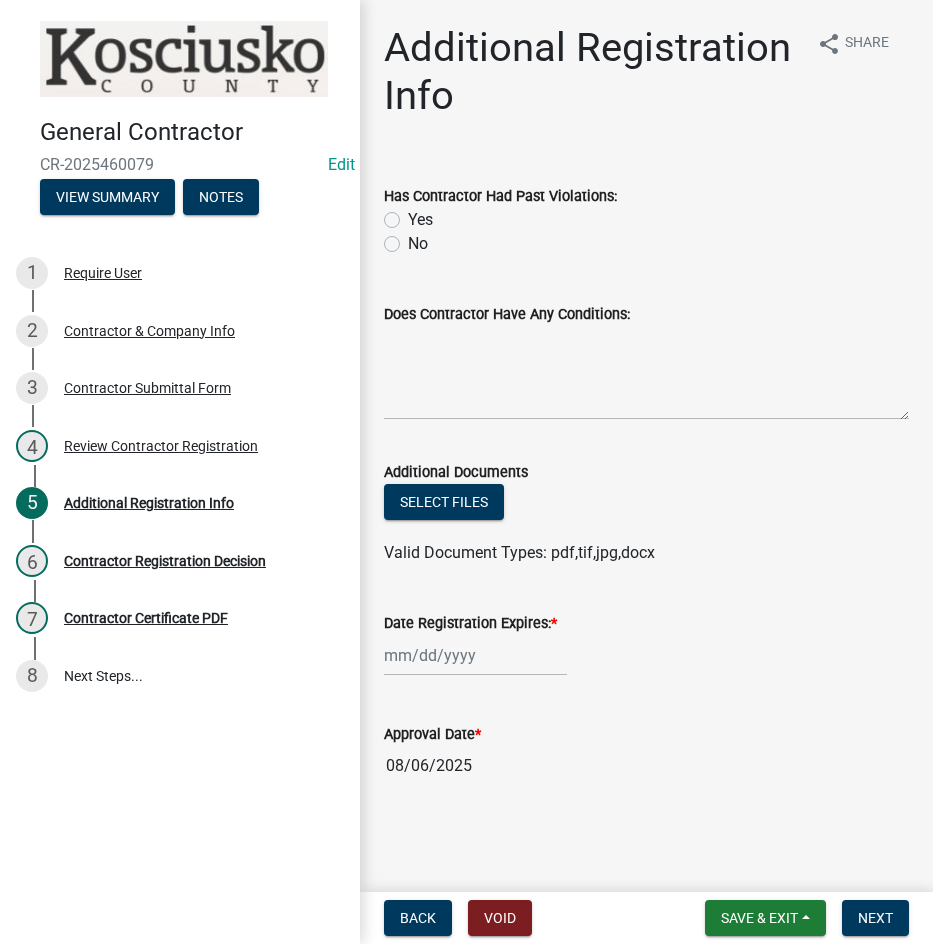 click on "No" 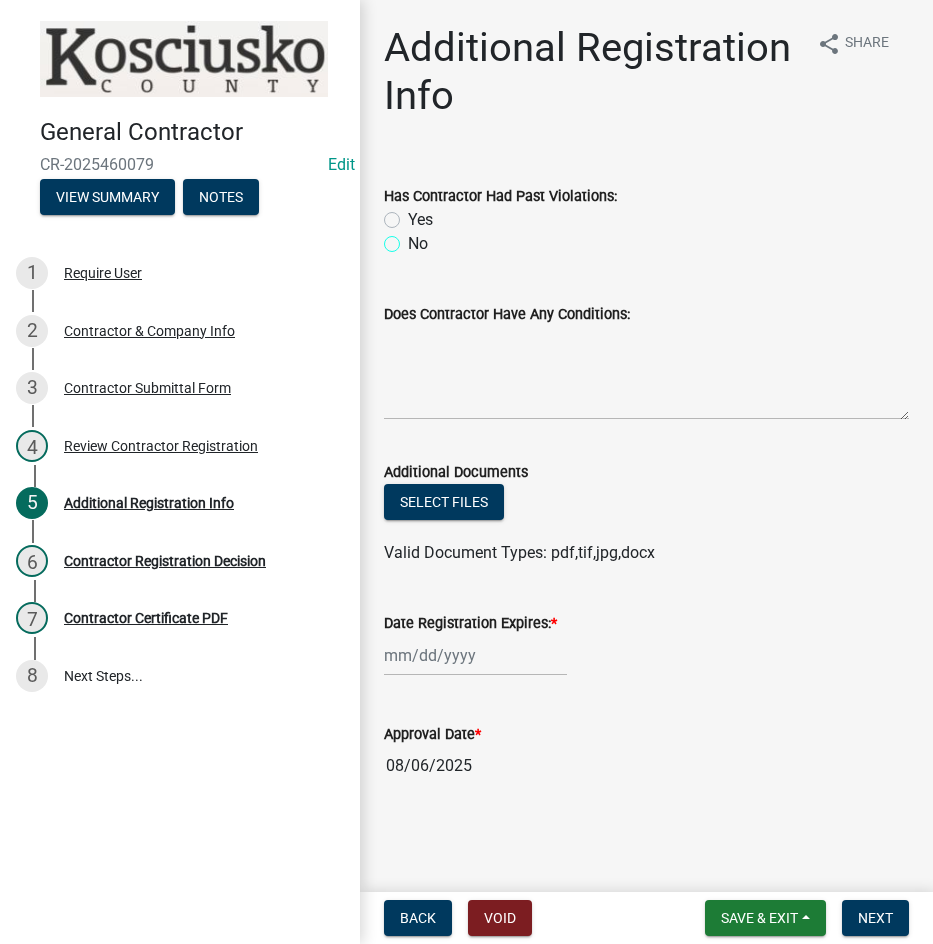 click on "No" at bounding box center [414, 238] 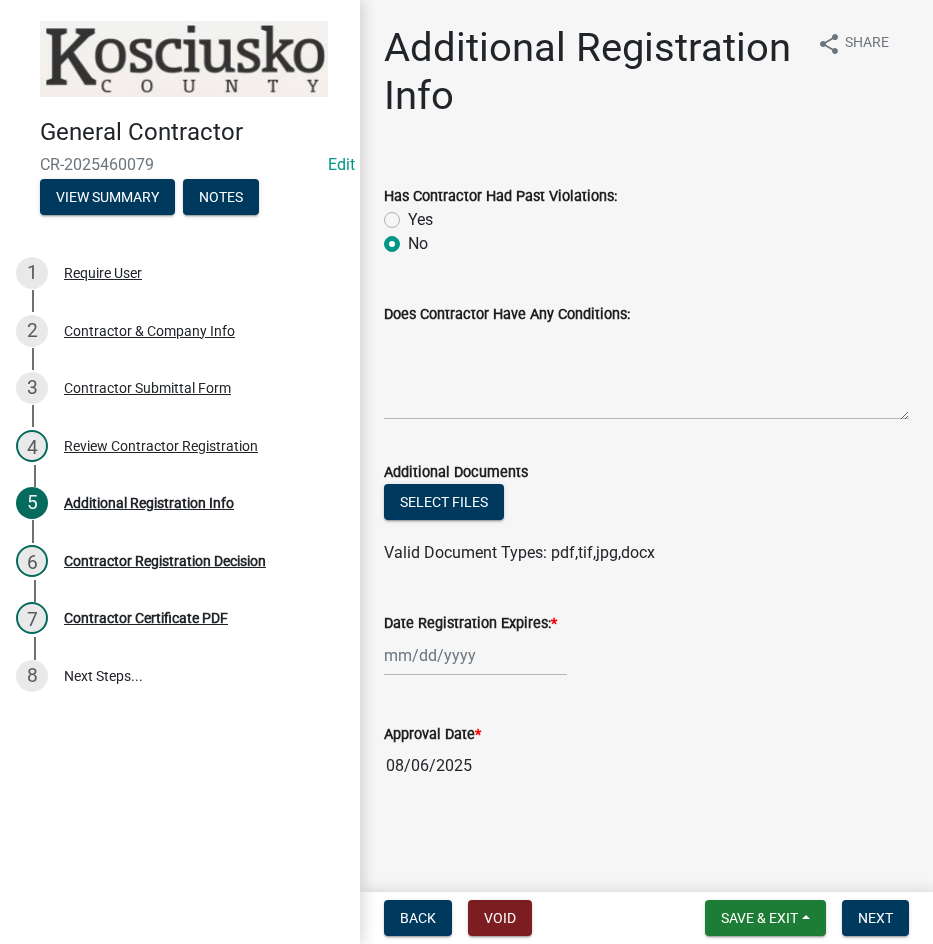 radio on "true" 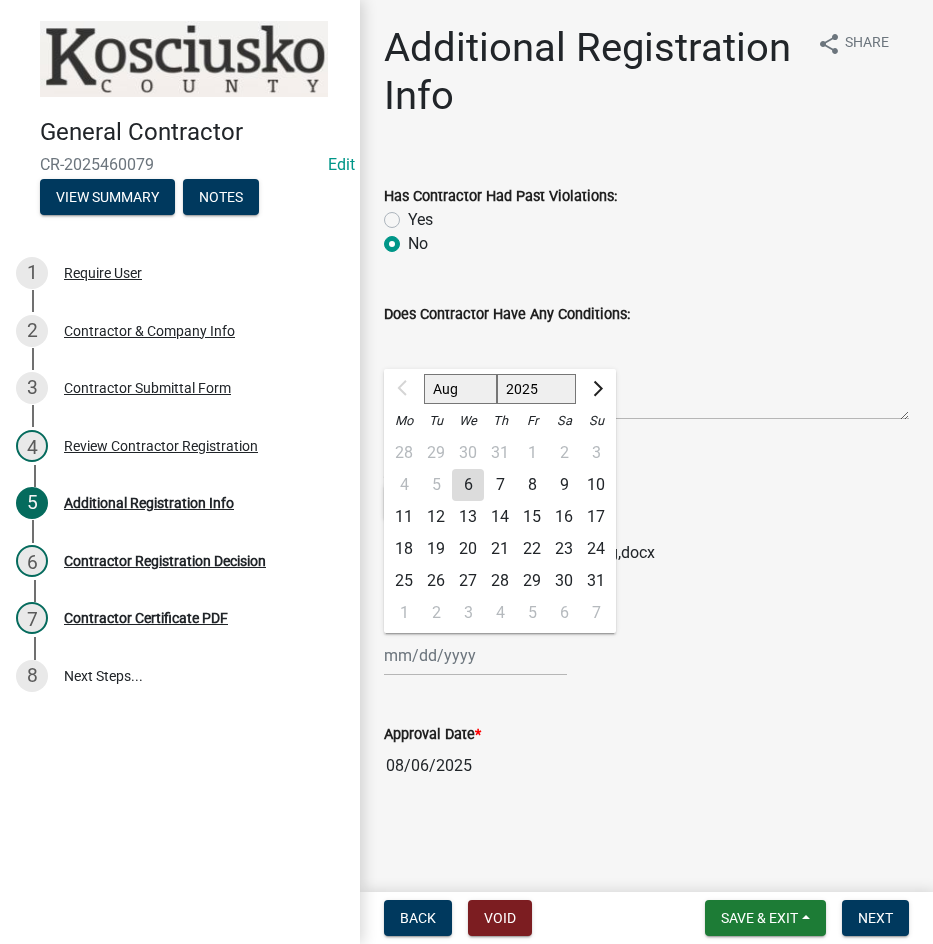 click on "Aug Sep Oct Nov Dec 2025 2026 2027 2028 2029 2030 2031 2032 2033 2034 2035 2036 2037 2038 2039 2040 2041 2042 2043 2044 2045 2046 2047 2048 2049 2050 2051 2052 2053 2054 2055 2056 2057 2058 2059 2060 2061 2062 2063 2064 2065 2066 2067 2068 2069 2070 2071 2072 2073 2074 2075 2076 2077 2078 2079 2080 2081 2082 2083 2084 2085 2086 2087 2088 2089 2090 2091 2092 2093 2094 2095 2096 2097 2098 2099 2100 2101 2102 2103 2104 2105 2106 2107 2108 2109 2110 2111 2112 2113 2114 2115 2116 2117 2118 2119 2120 2121 2122 2123 2124 2125 2126 2127 2128 2129 2130 2131 2132 2133 2134 2135 2136 2137 2138 2139 2140 2141 2142 2143 2144 2145 2146 2147 2148 2149 2150 2151 2152 2153 2154 2155 2156 2157 2158 2159 2160 2161 2162 2163 2164 2165 2166 2167 2168 2169 2170 2171 2172 2173 2174 2175 2176 2177 2178 2179 2180 2181 2182 2183 2184 2185 2186 2187 2188 2189 2190 2191 2192 2193 2194 2195 2196 2197 2198 2199 2200 2201 2202 2203 2204 2205 2206 2207 2208 2209 2210 2211 2212 2213 2214 2215 2216 2217 2218 2219 2220 2221 2222 2223 2224 2225" 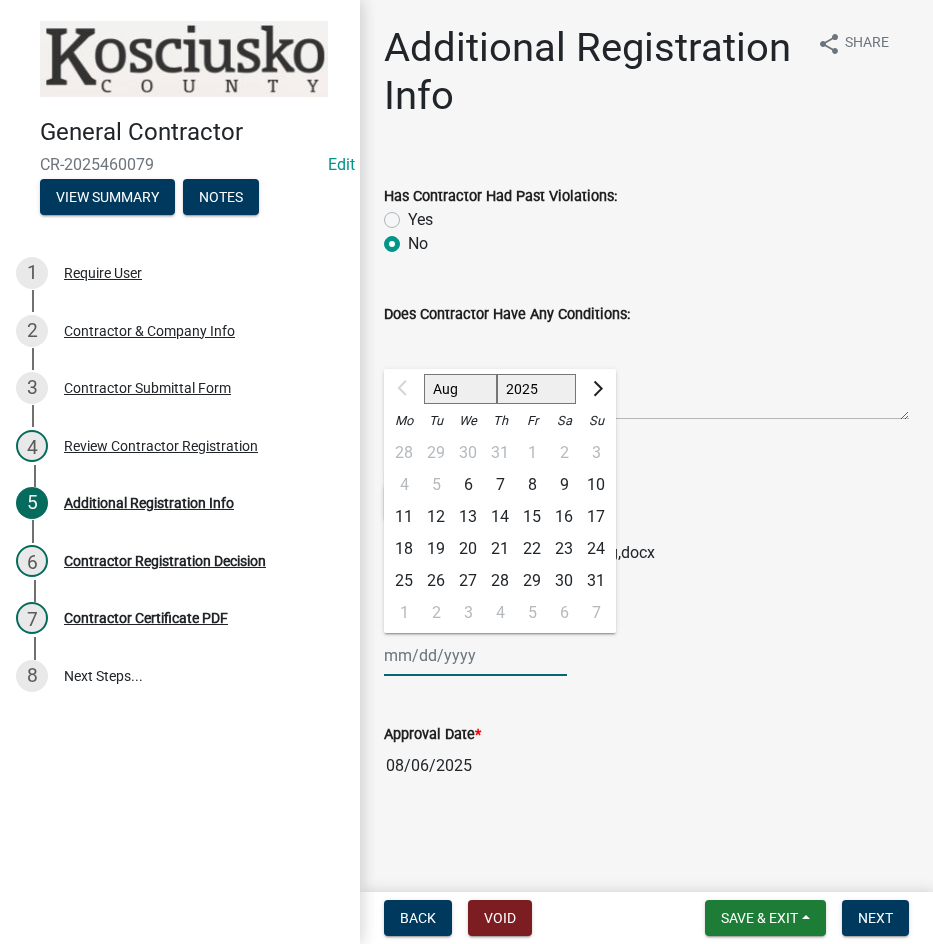 select on "2026" 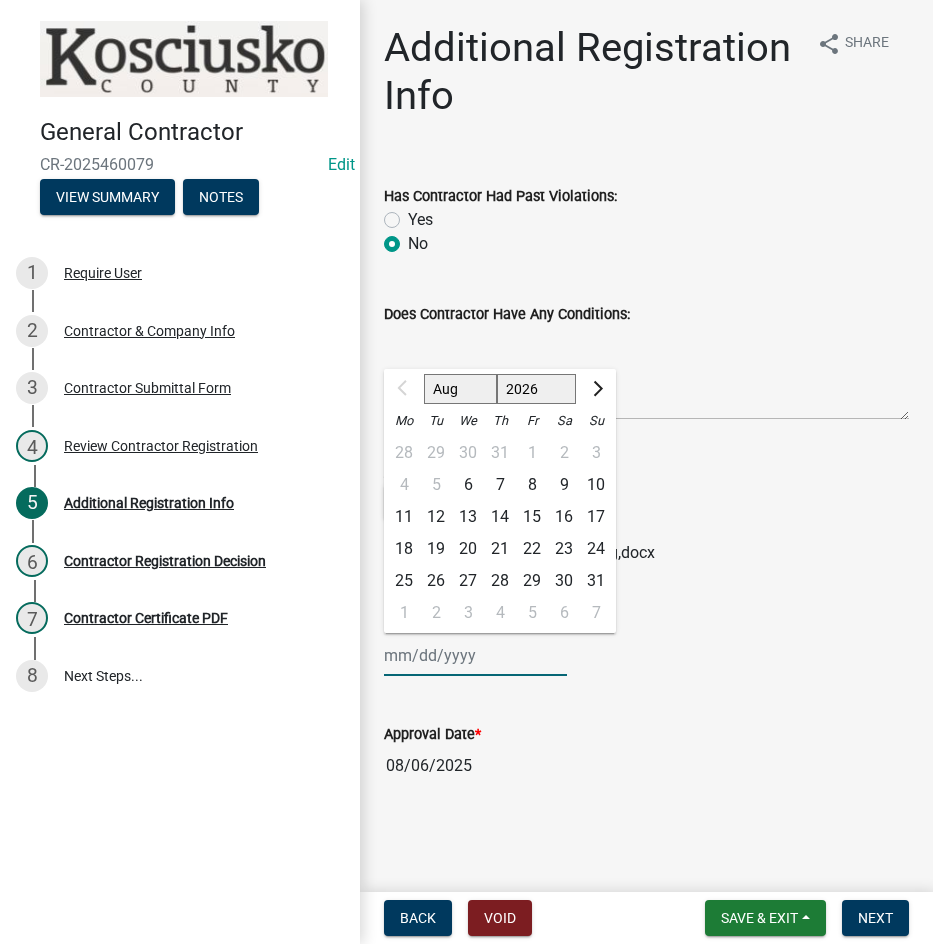 click on "2025 2026 2027 2028 2029 2030 2031 2032 2033 2034 2035 2036 2037 2038 2039 2040 2041 2042 2043 2044 2045 2046 2047 2048 2049 2050 2051 2052 2053 2054 2055 2056 2057 2058 2059 2060 2061 2062 2063 2064 2065 2066 2067 2068 2069 2070 2071 2072 2073 2074 2075 2076 2077 2078 2079 2080 2081 2082 2083 2084 2085 2086 2087 2088 2089 2090 2091 2092 2093 2094 2095 2096 2097 2098 2099 2100 2101 2102 2103 2104 2105 2106 2107 2108 2109 2110 2111 2112 2113 2114 2115 2116 2117 2118 2119 2120 2121 2122 2123 2124 2125 2126 2127 2128 2129 2130 2131 2132 2133 2134 2135 2136 2137 2138 2139 2140 2141 2142 2143 2144 2145 2146 2147 2148 2149 2150 2151 2152 2153 2154 2155 2156 2157 2158 2159 2160 2161 2162 2163 2164 2165 2166 2167 2168 2169 2170 2171 2172 2173 2174 2175 2176 2177 2178 2179 2180 2181 2182 2183 2184 2185 2186 2187 2188 2189 2190 2191 2192 2193 2194 2195 2196 2197 2198 2199 2200 2201 2202 2203 2204 2205 2206 2207 2208 2209 2210 2211 2212 2213 2214 2215 2216 2217 2218 2219 2220 2221 2222 2223 2224 2225 2226 2227 2228 2229" 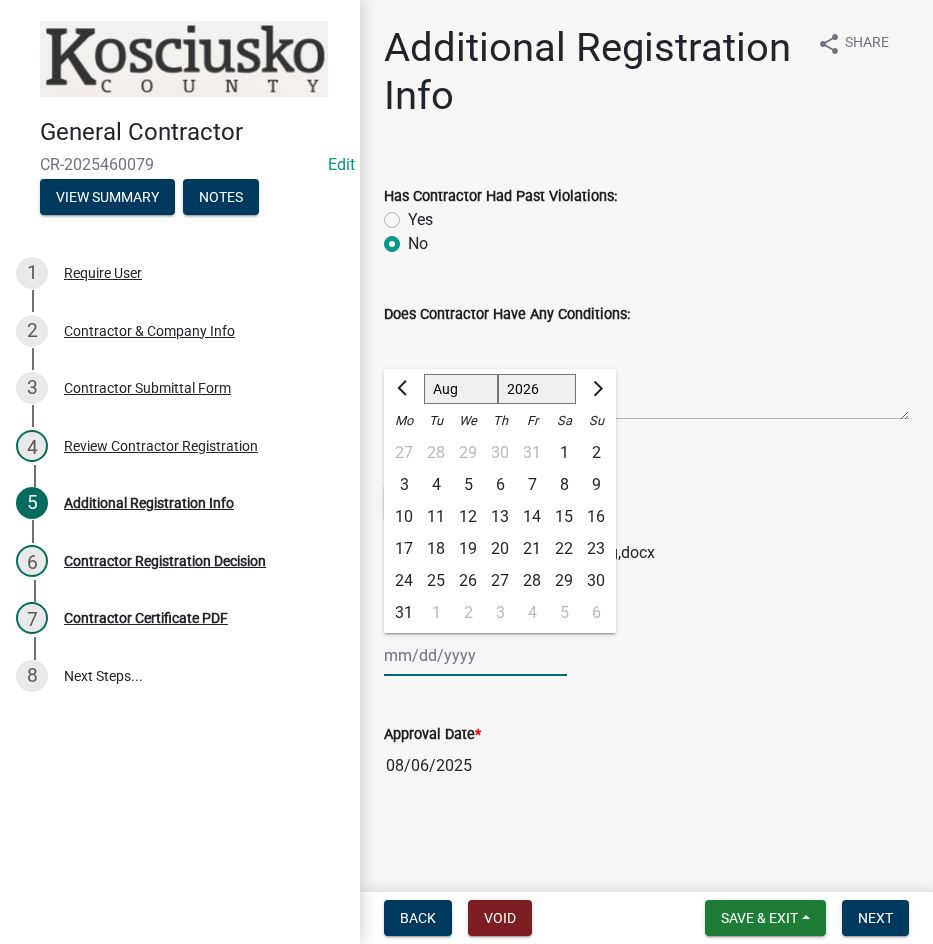 click on "6" 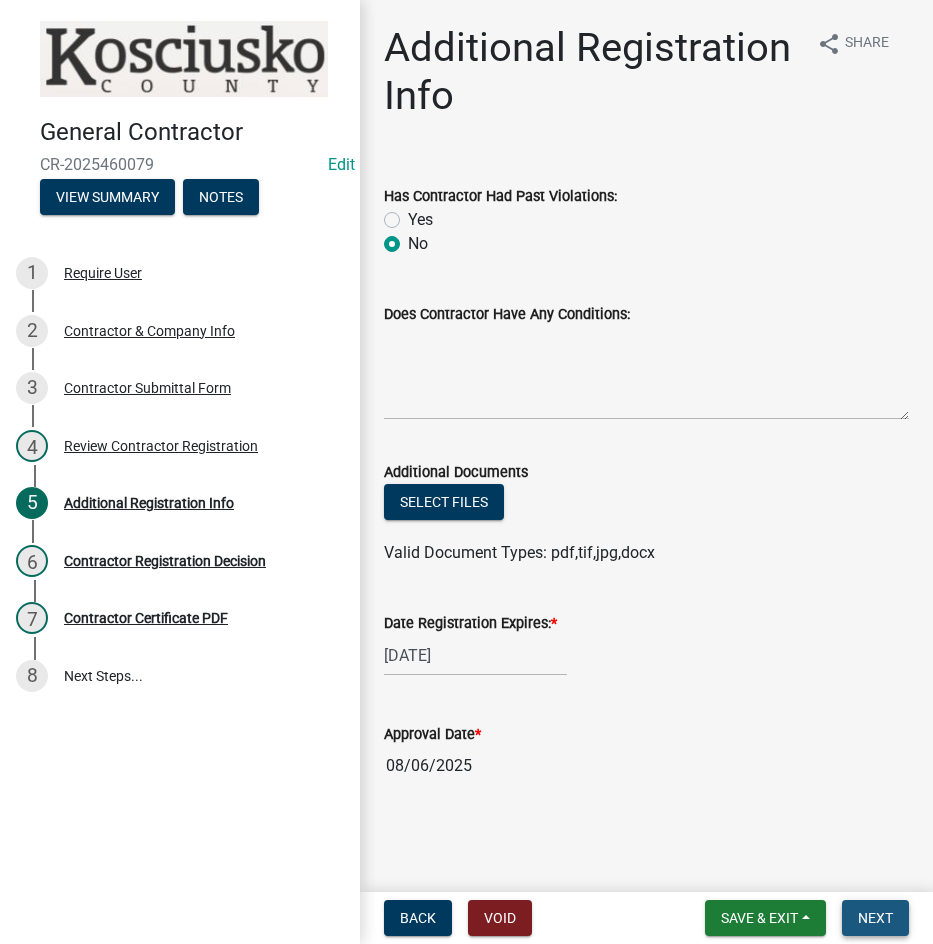 click on "Next" at bounding box center [875, 918] 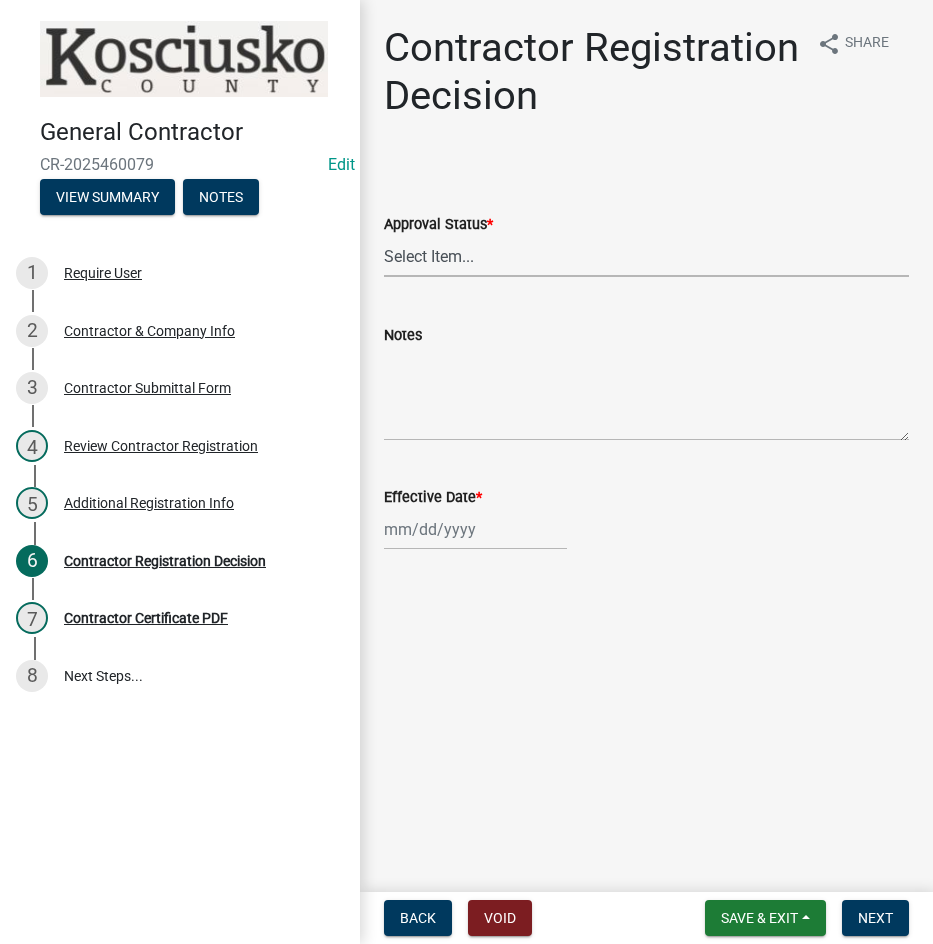 click on "Select Item...   Approved   Denied" at bounding box center (646, 256) 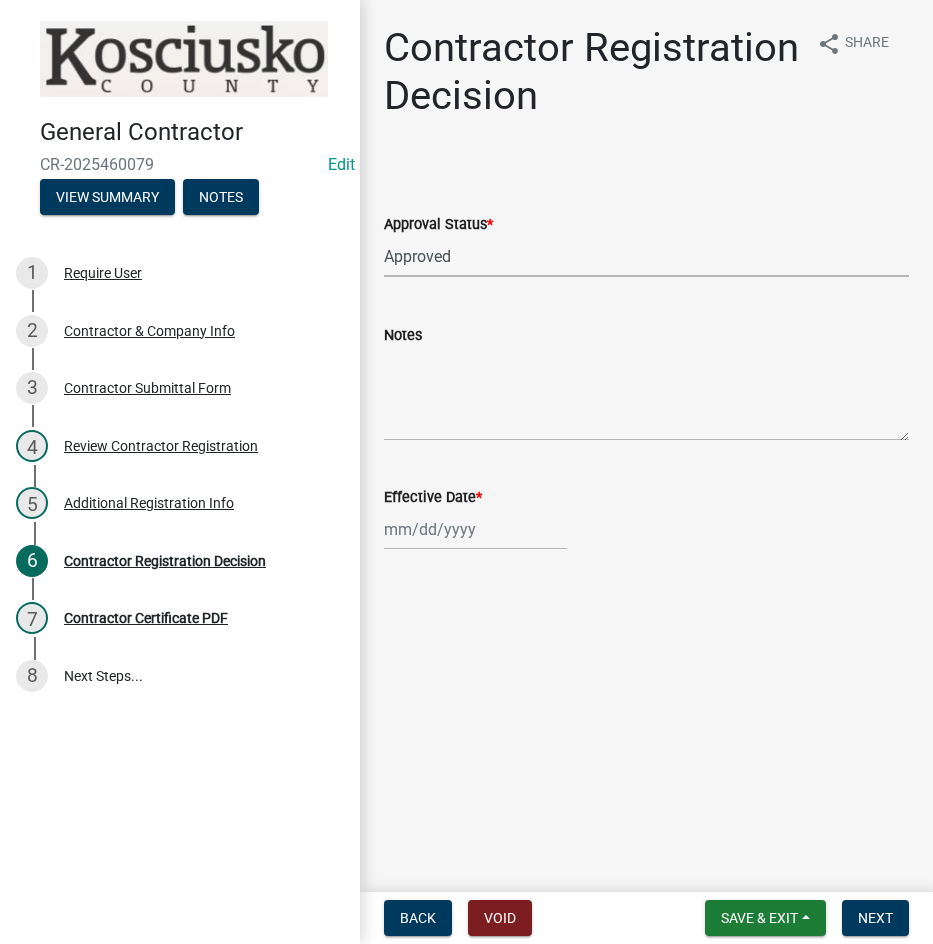 click on "Select Item...   Approved   Denied" at bounding box center [646, 256] 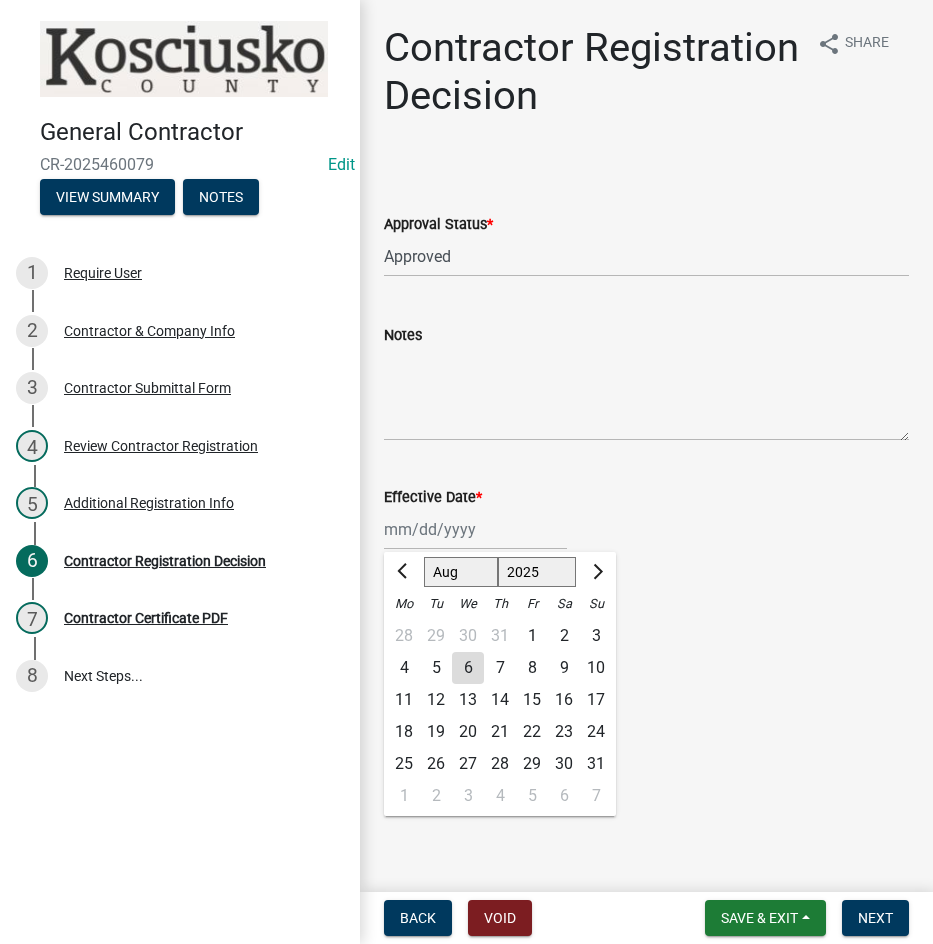 click on "6" 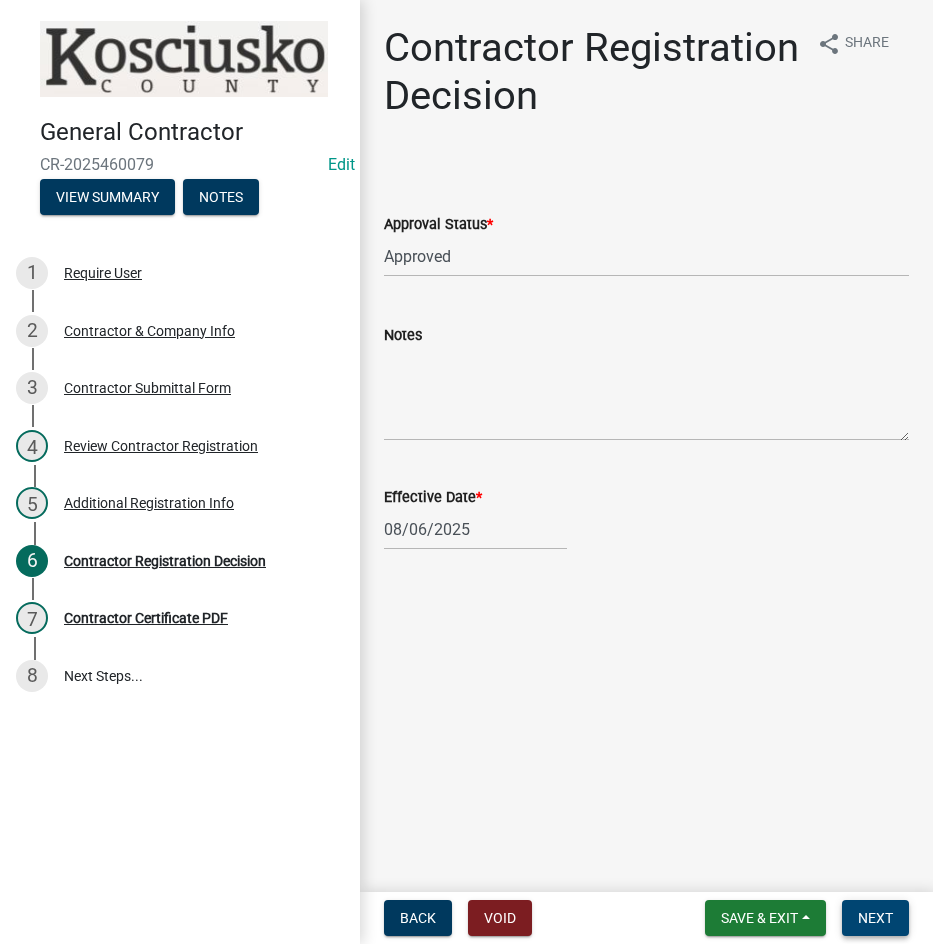 click on "Next" at bounding box center (875, 918) 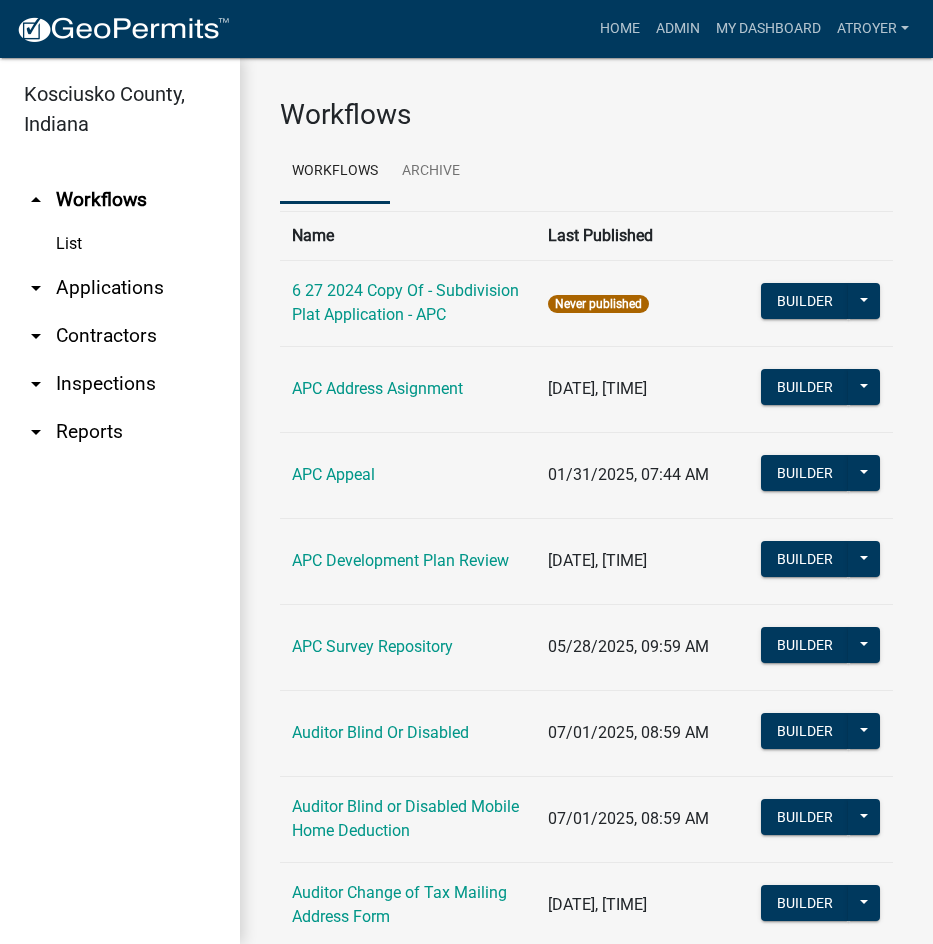 scroll, scrollTop: 0, scrollLeft: 0, axis: both 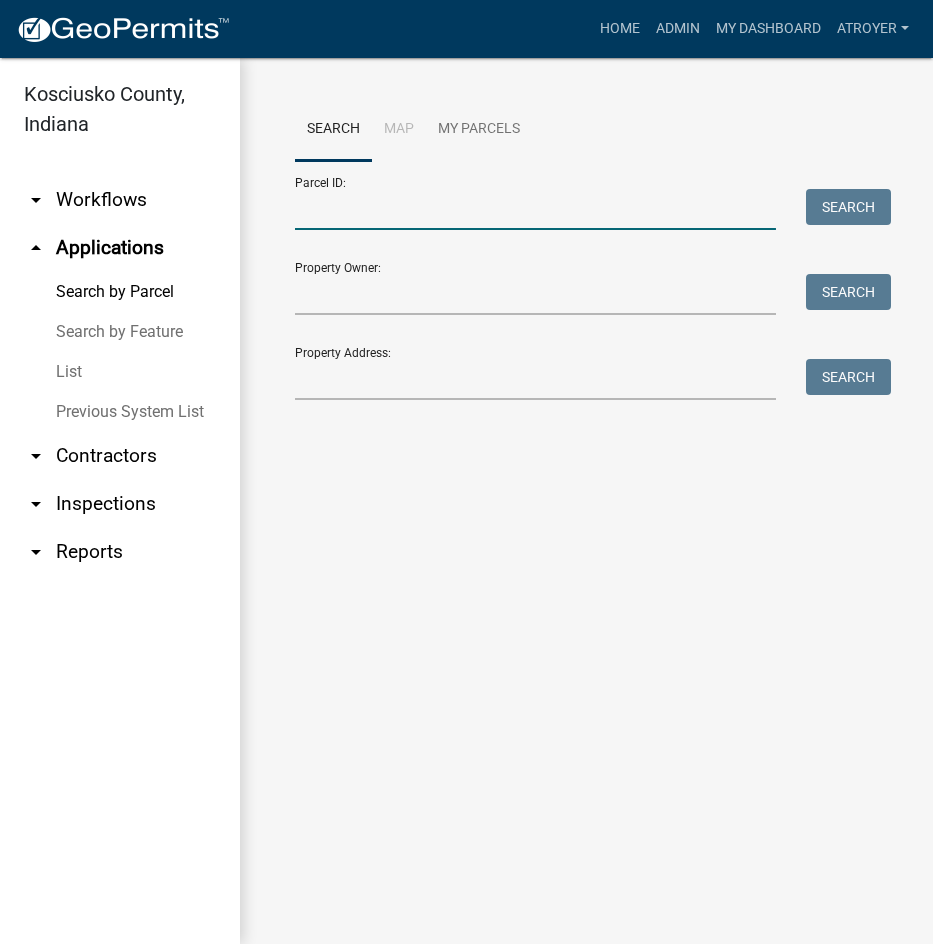 click on "Parcel ID:" at bounding box center (535, 209) 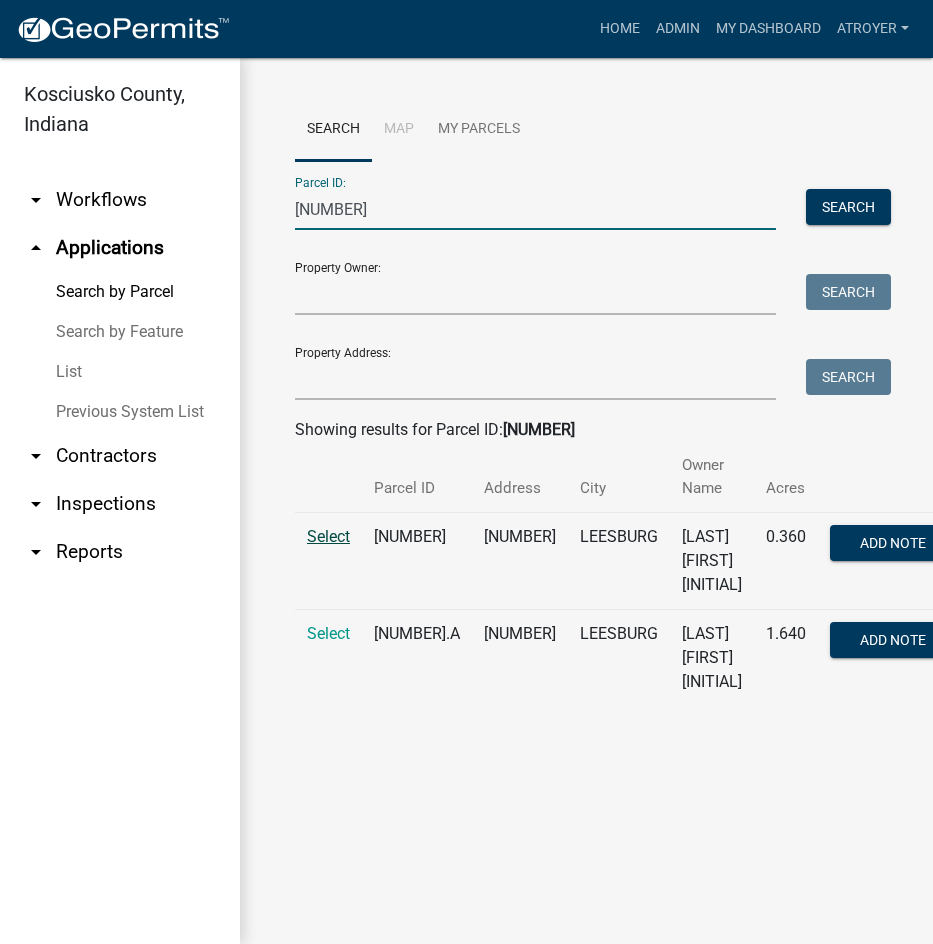 type on "[NUMBER]" 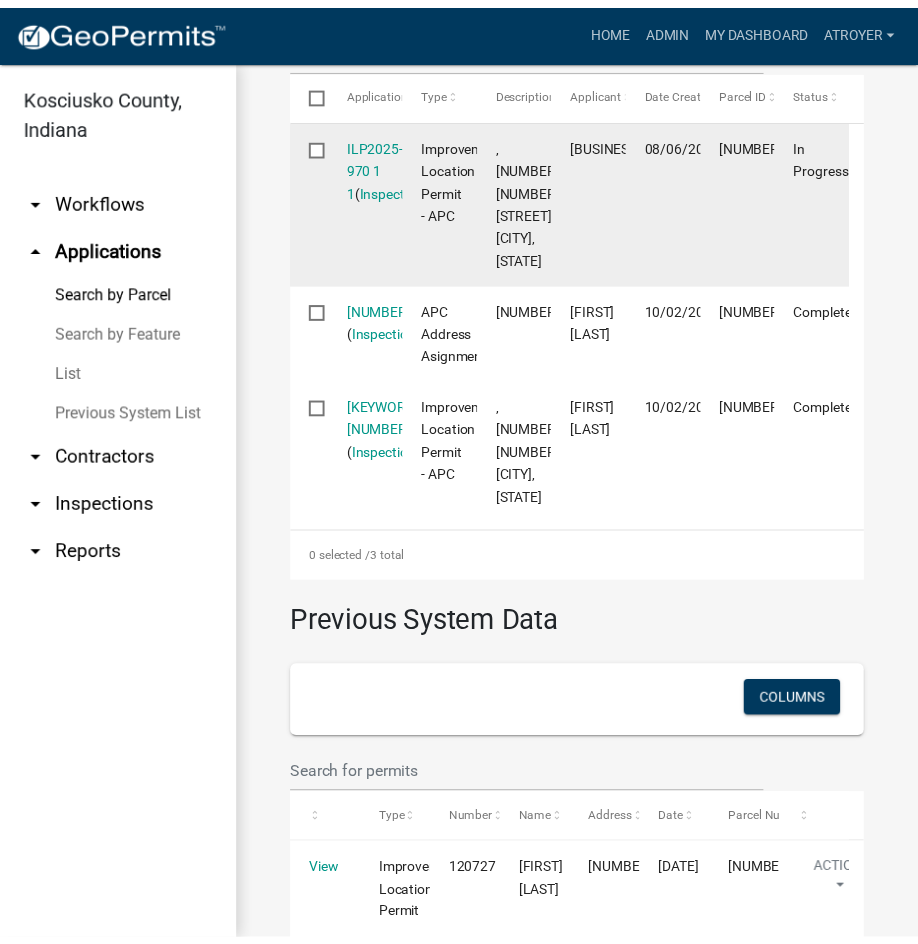 scroll, scrollTop: 800, scrollLeft: 0, axis: vertical 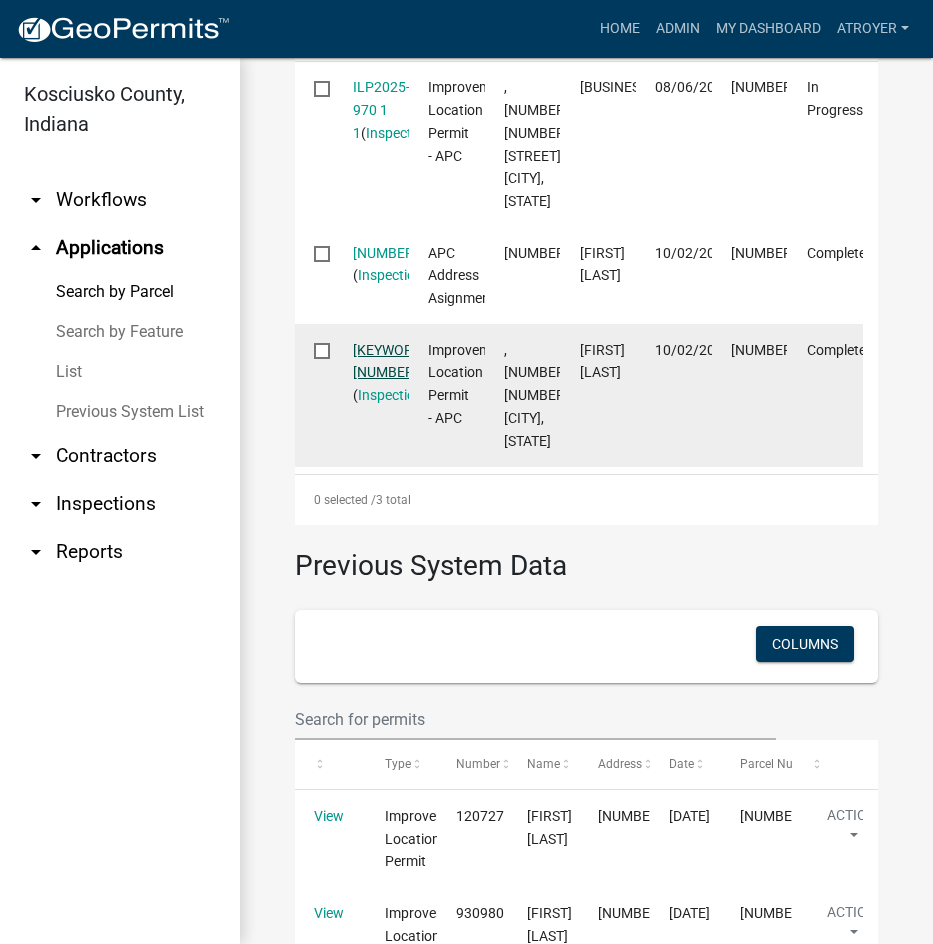 click on "[KEYWORD]-[NUMBER]" 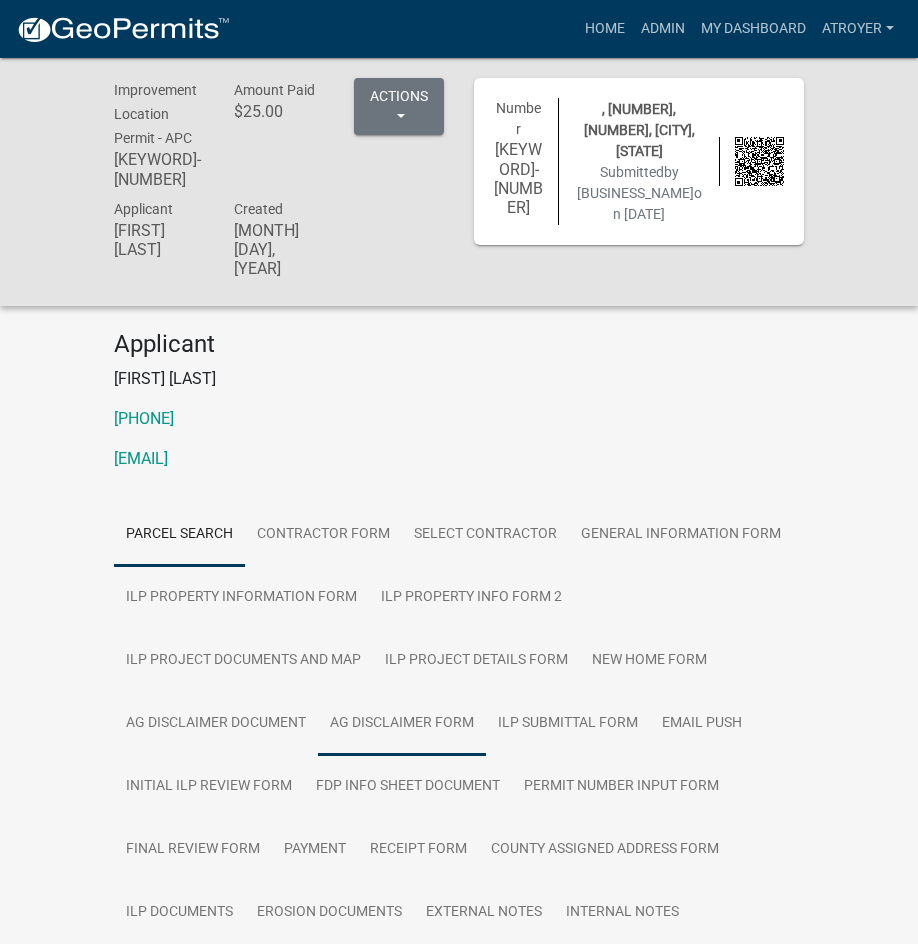 click on "Ag Disclaimer Form" at bounding box center [402, 724] 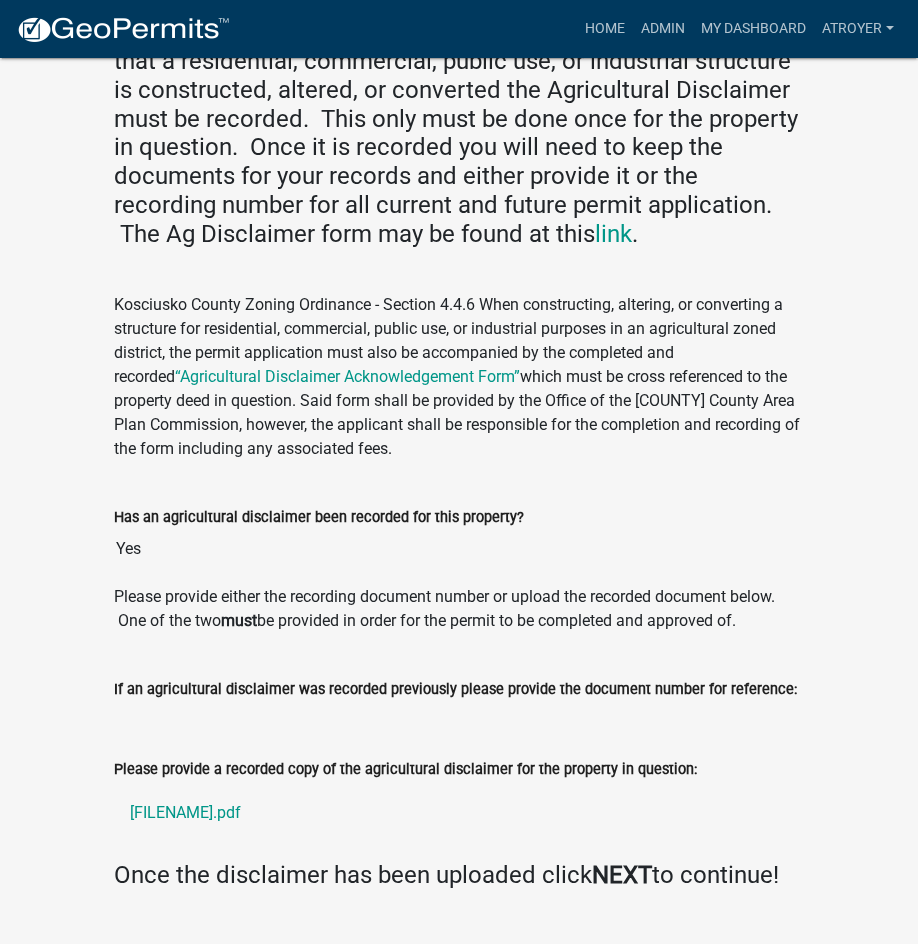 scroll, scrollTop: 996, scrollLeft: 0, axis: vertical 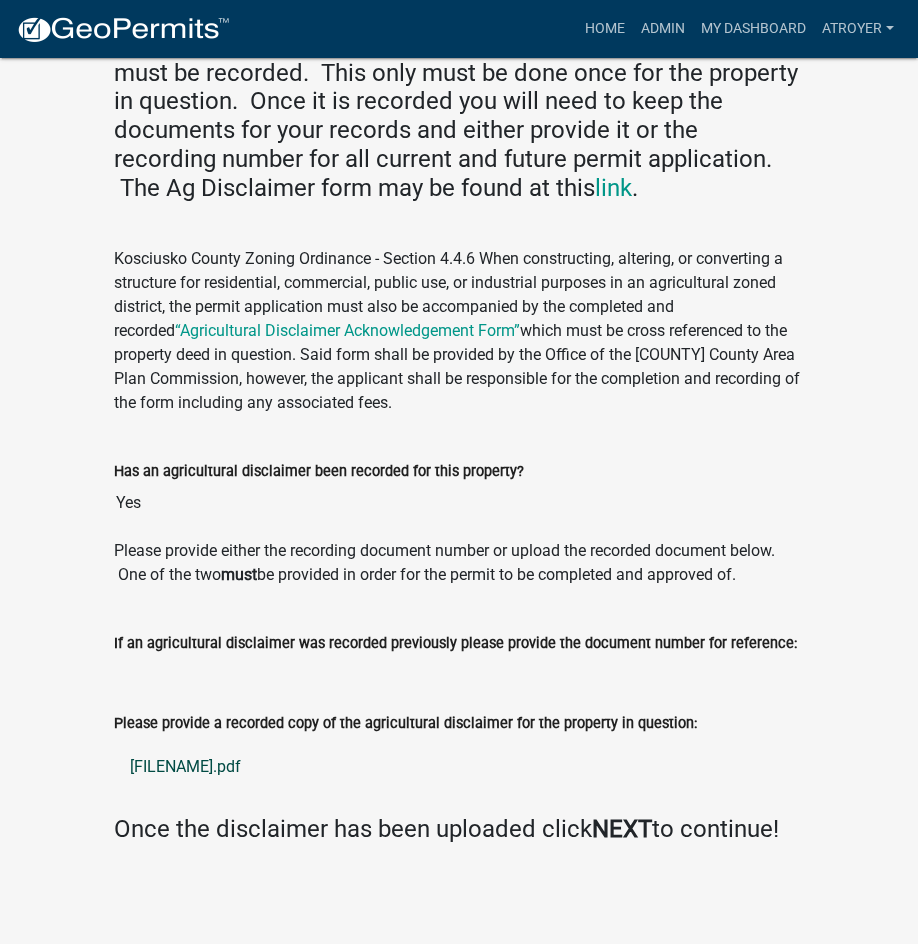 click on "[FILENAME].pdf" 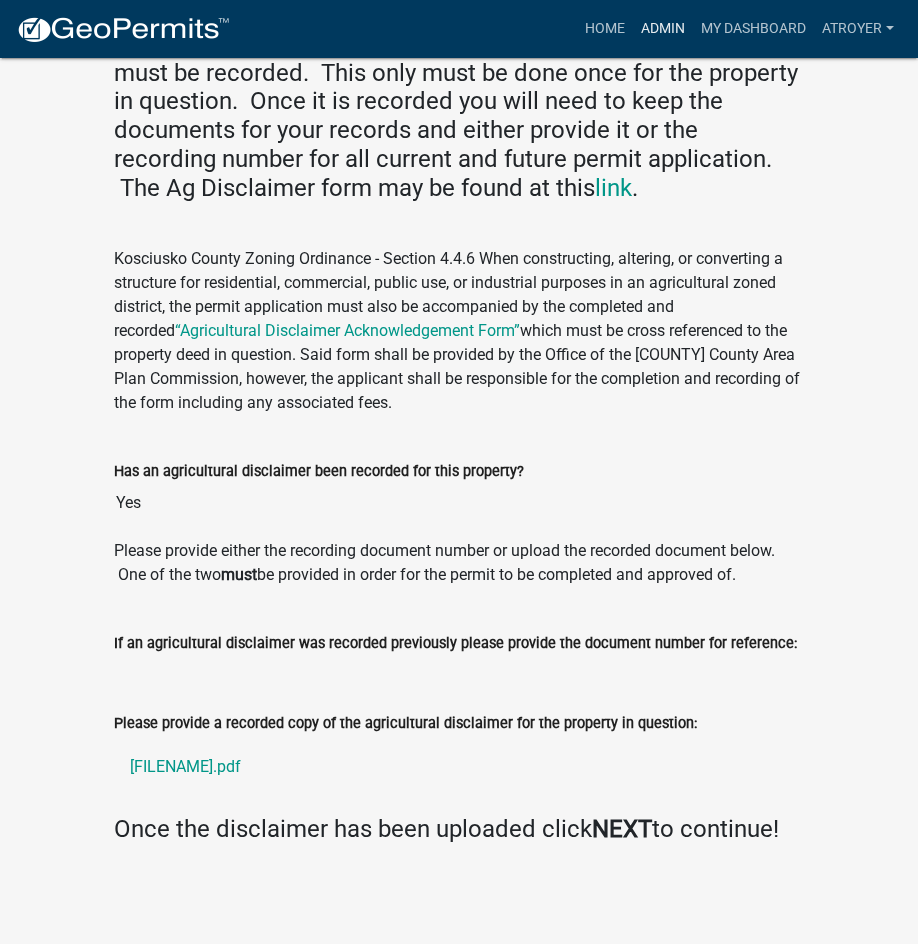 click on "Admin" at bounding box center [663, 29] 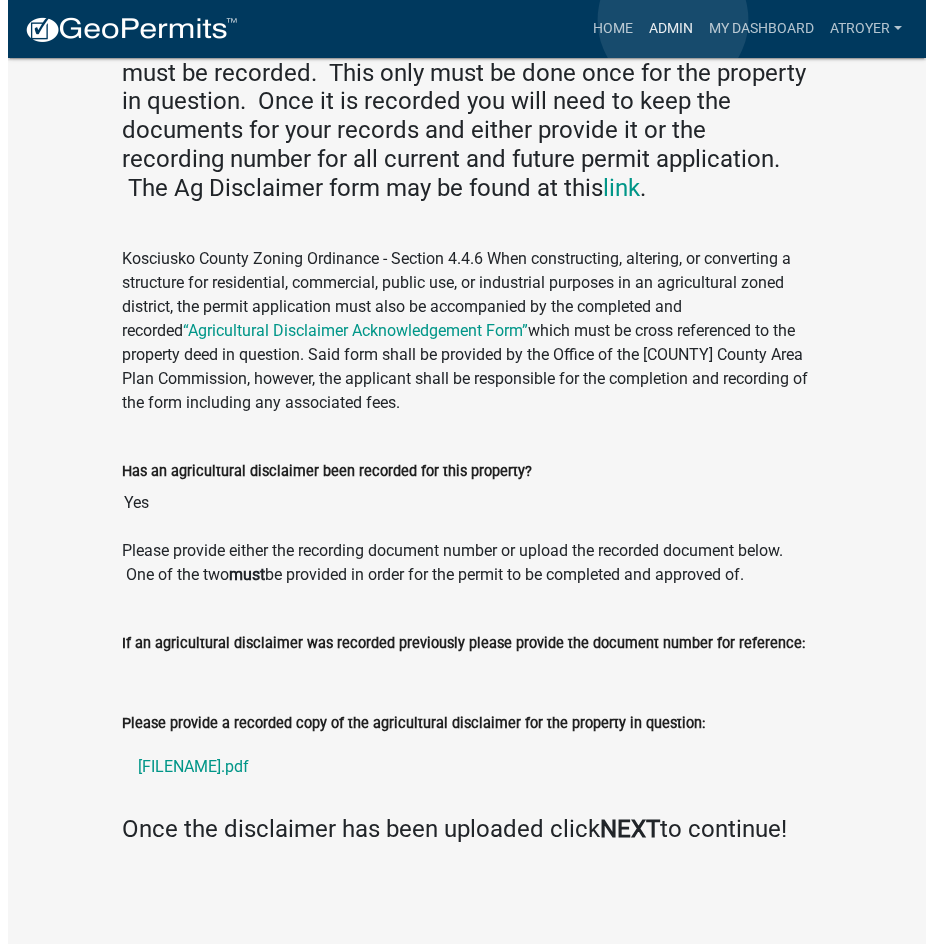 scroll, scrollTop: 0, scrollLeft: 0, axis: both 